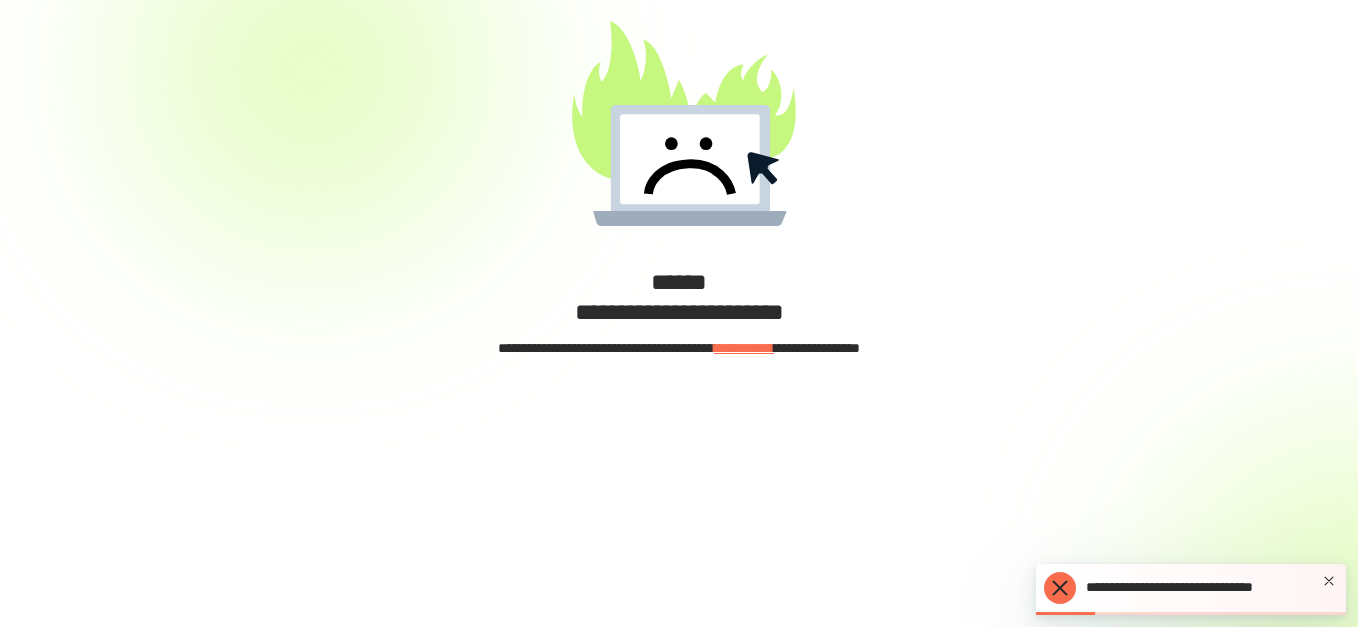 scroll, scrollTop: 0, scrollLeft: 0, axis: both 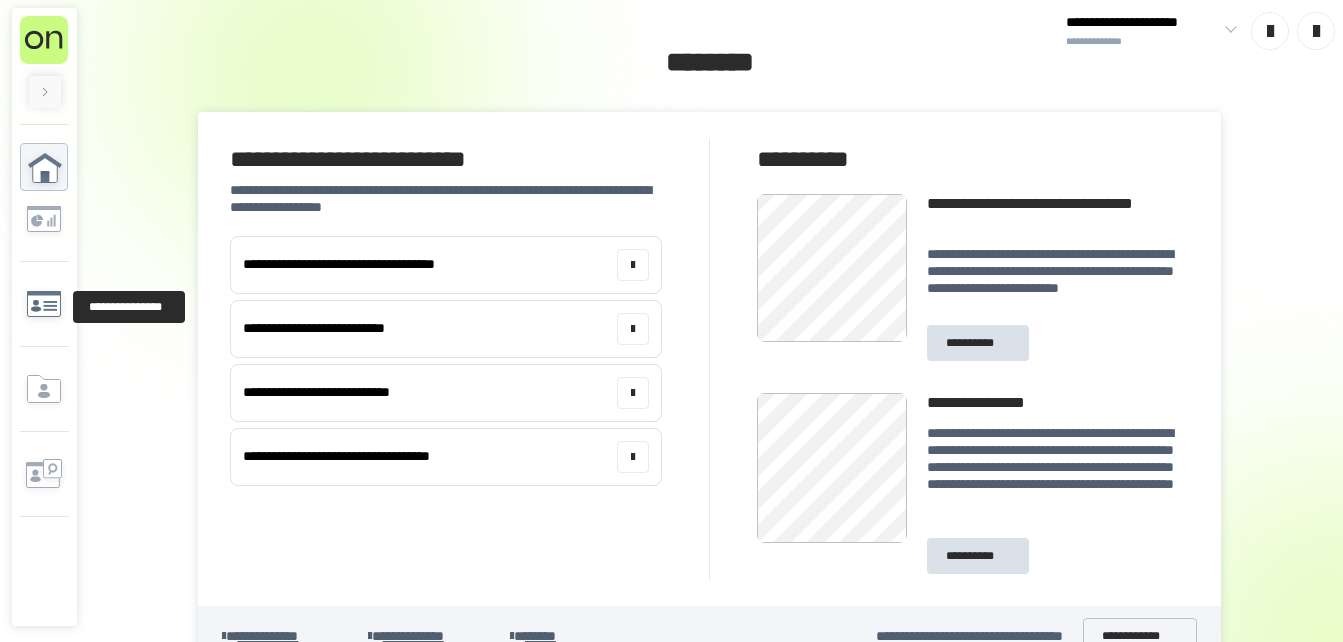 click 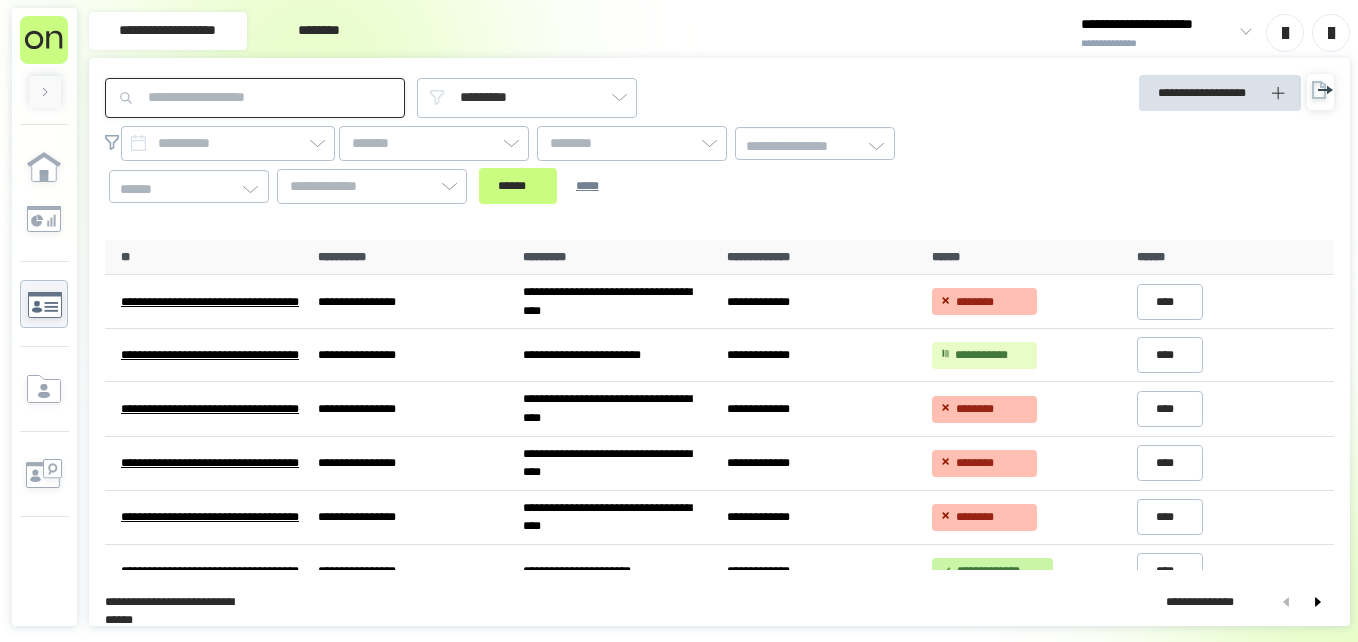click at bounding box center (255, 98) 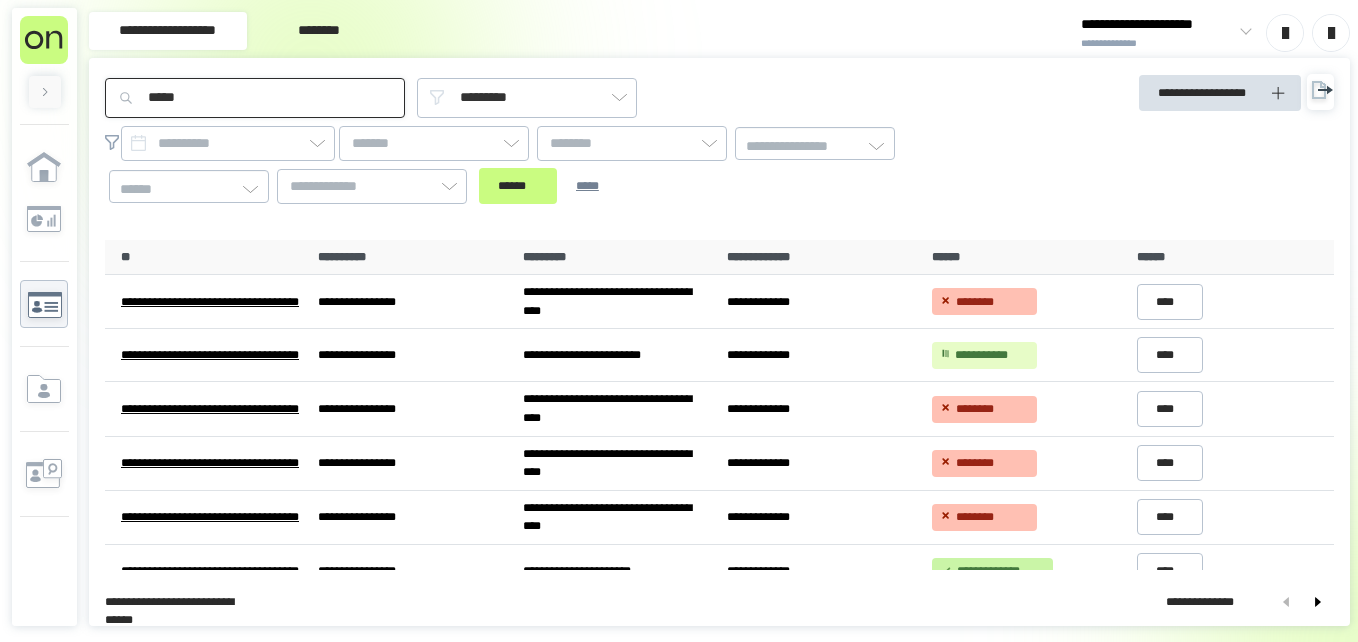 type on "*****" 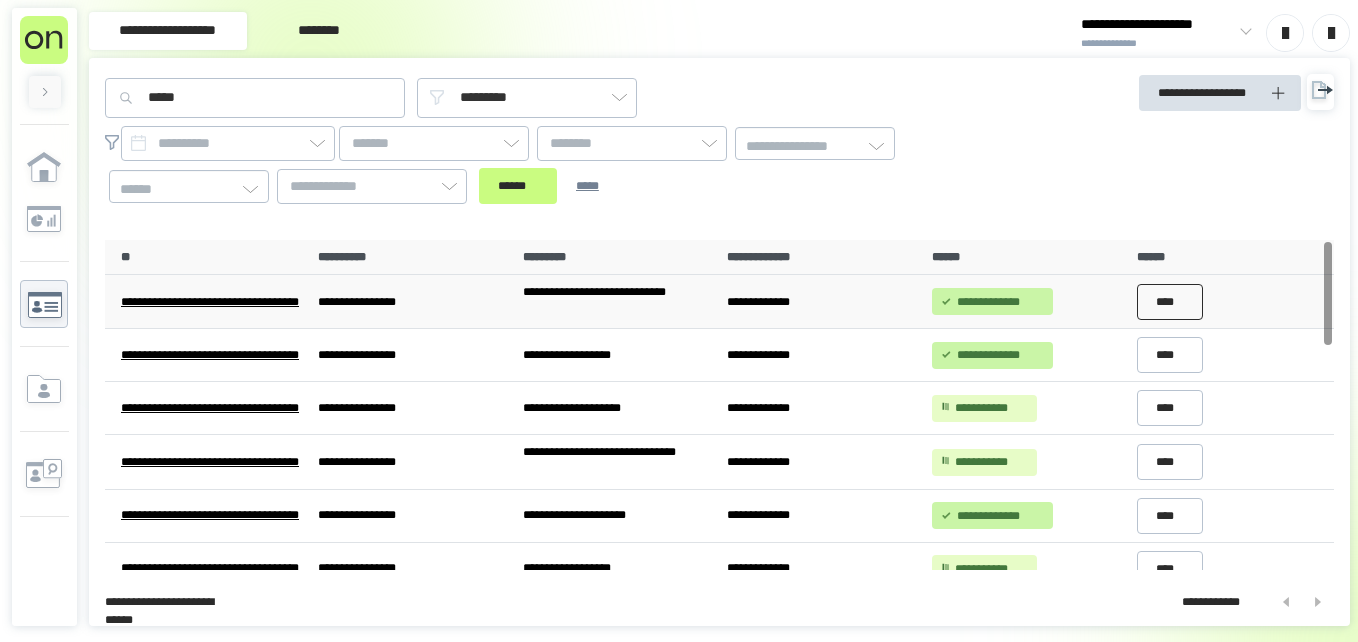 click on "****" at bounding box center [1170, 302] 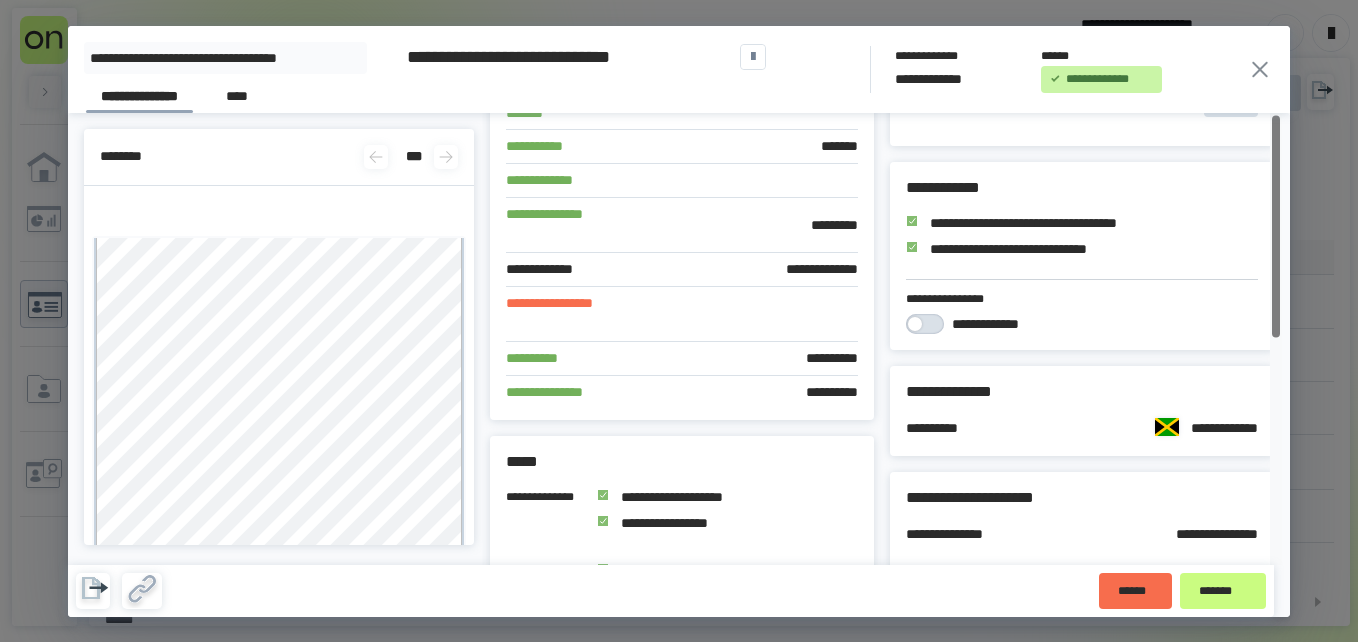 scroll, scrollTop: 461, scrollLeft: 0, axis: vertical 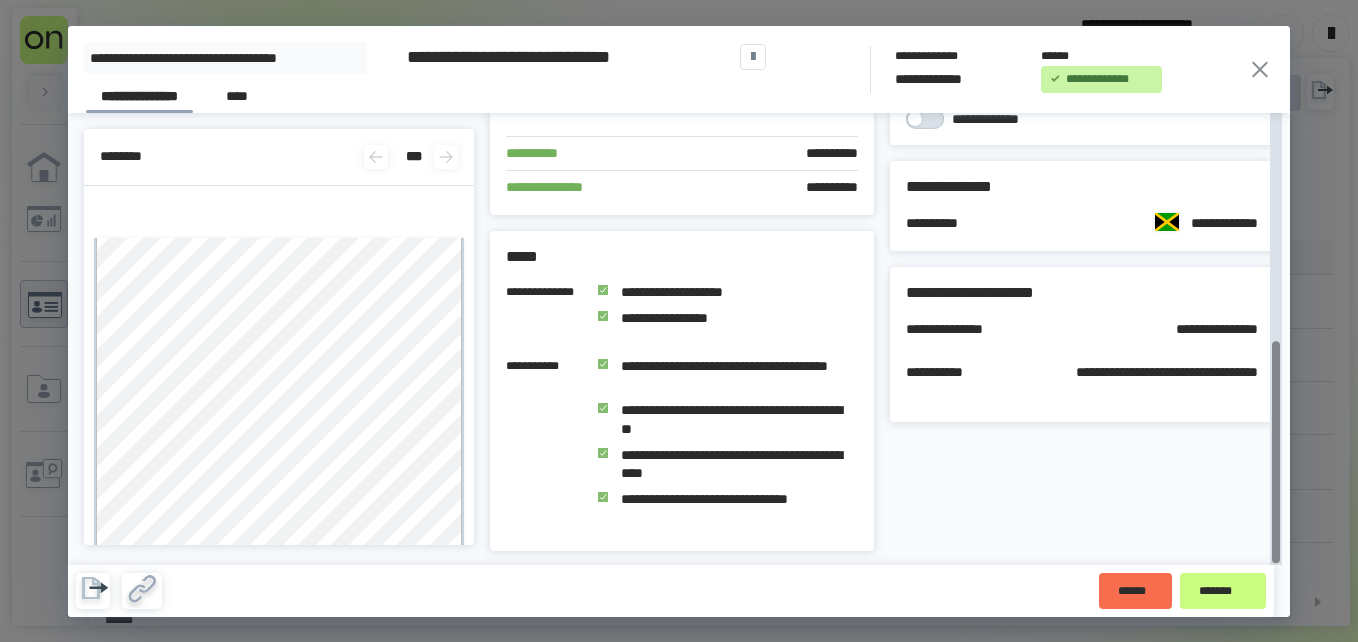 drag, startPoint x: 1278, startPoint y: 265, endPoint x: 1279, endPoint y: 603, distance: 338.00146 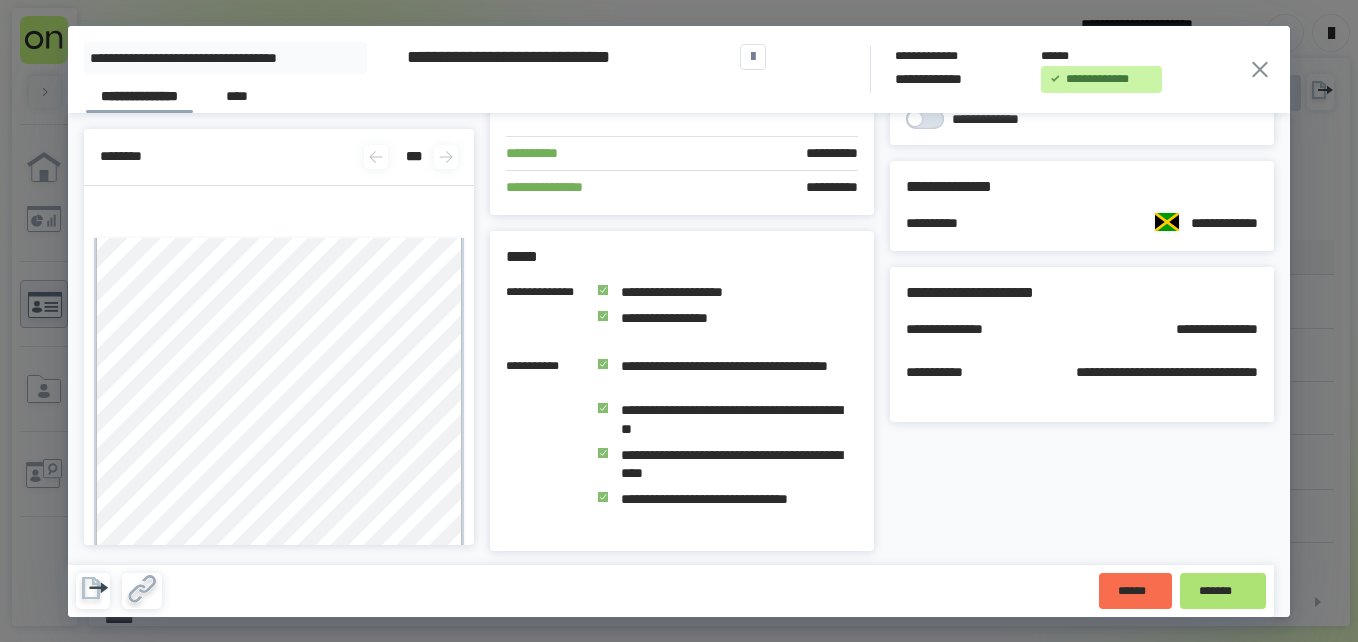 click on "*******" at bounding box center (1223, 591) 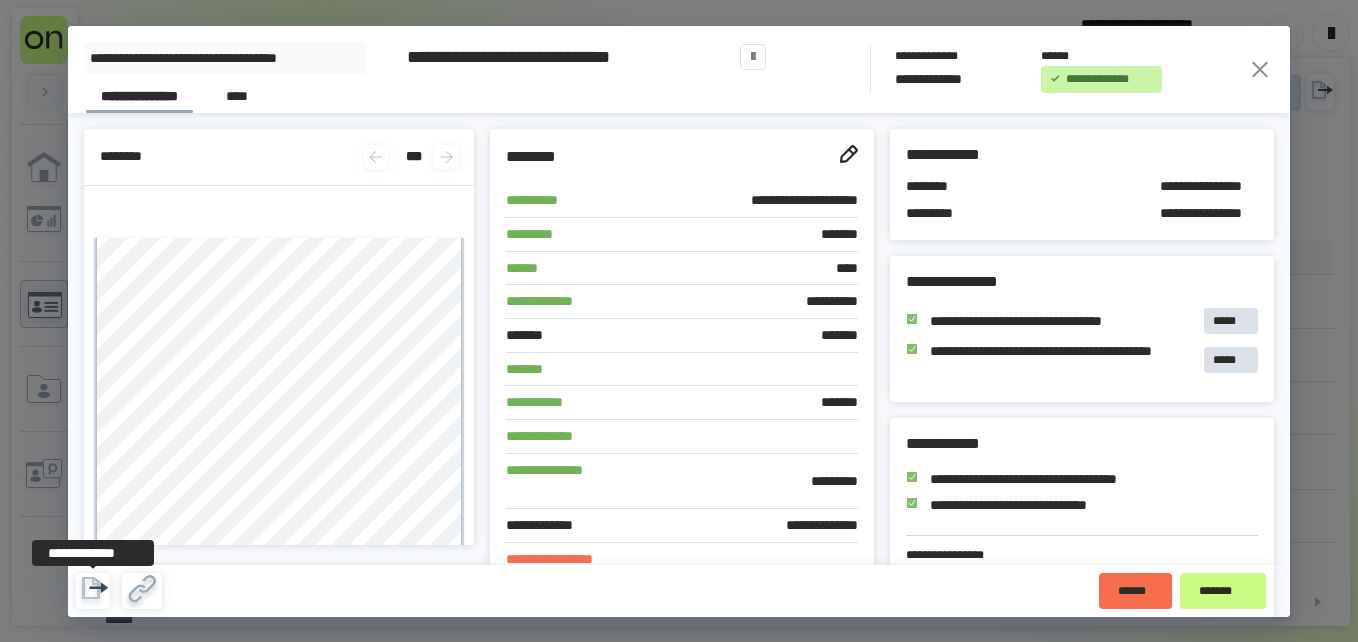 click 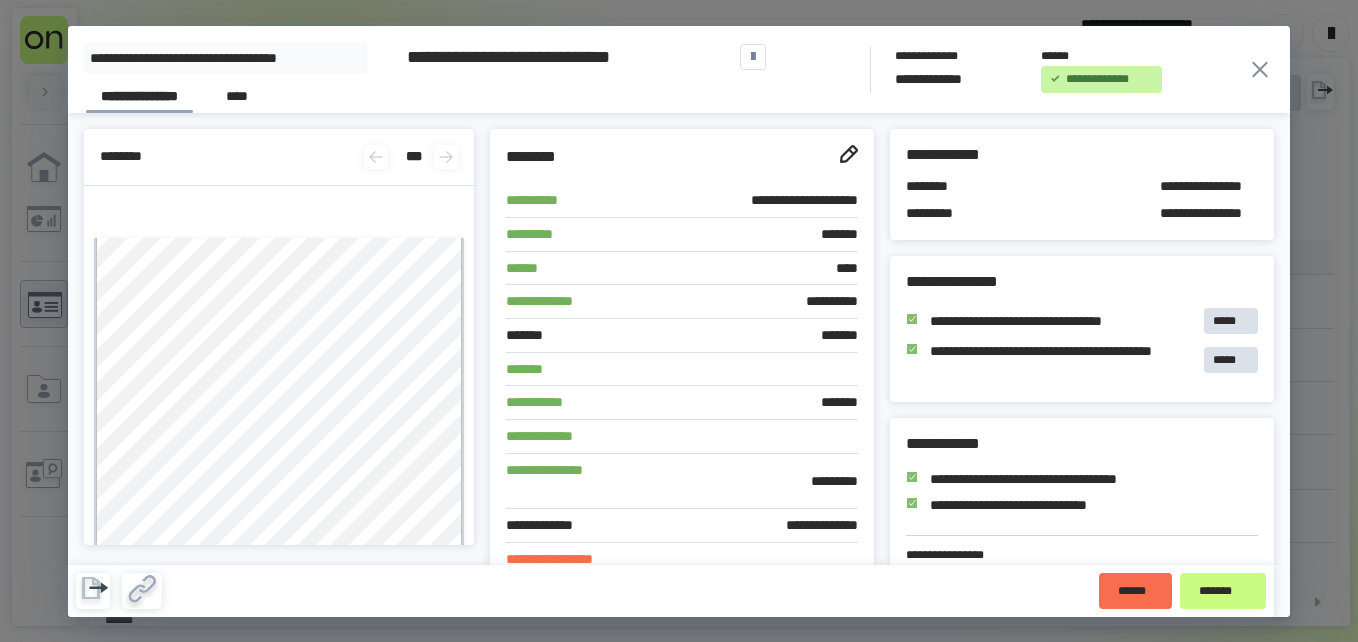click 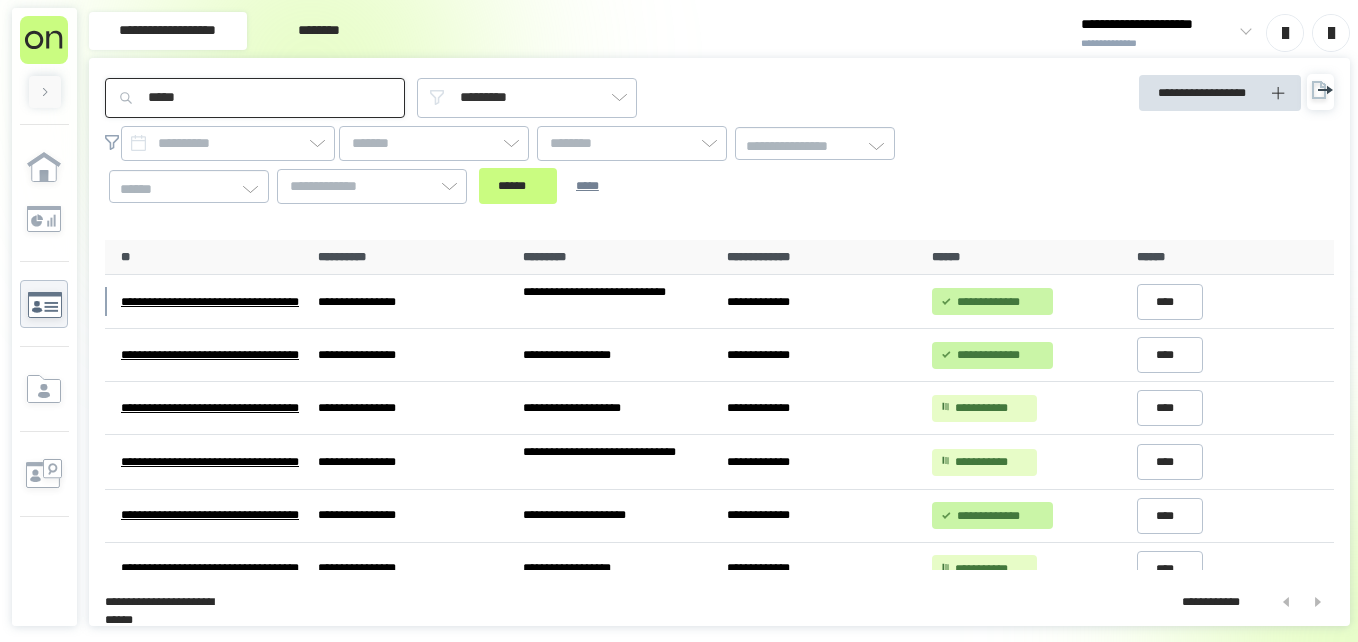 drag, startPoint x: 197, startPoint y: 99, endPoint x: 66, endPoint y: 115, distance: 131.97348 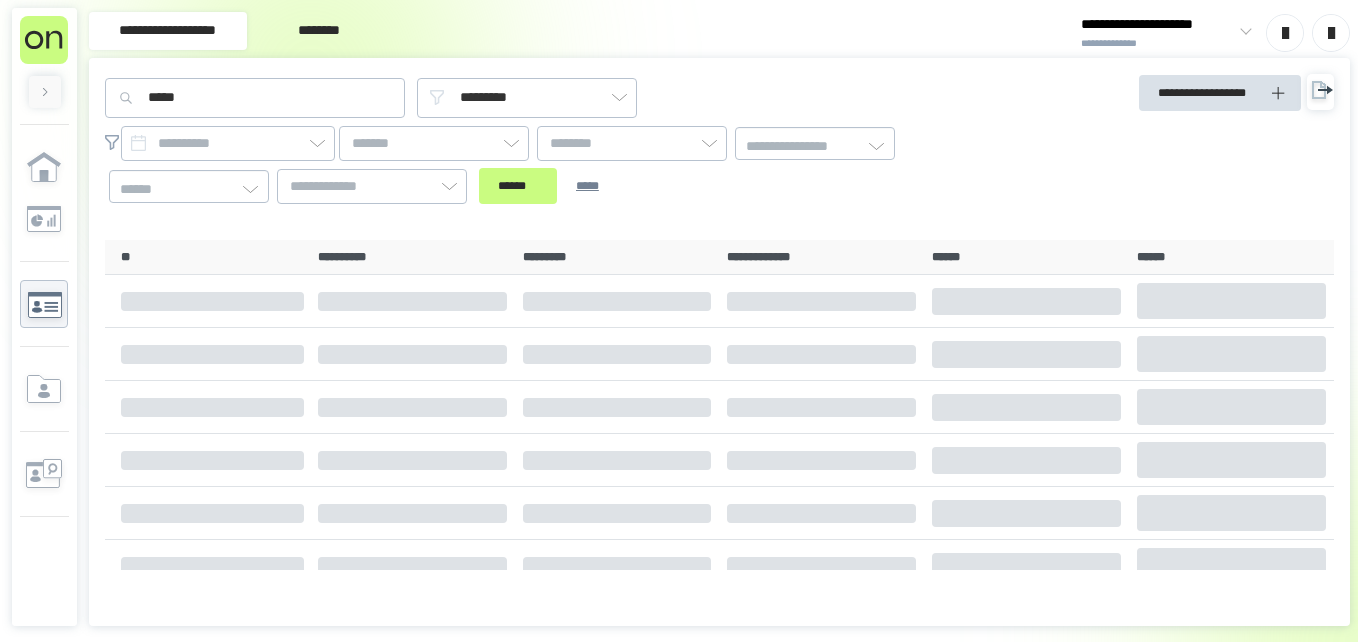 scroll, scrollTop: 0, scrollLeft: 0, axis: both 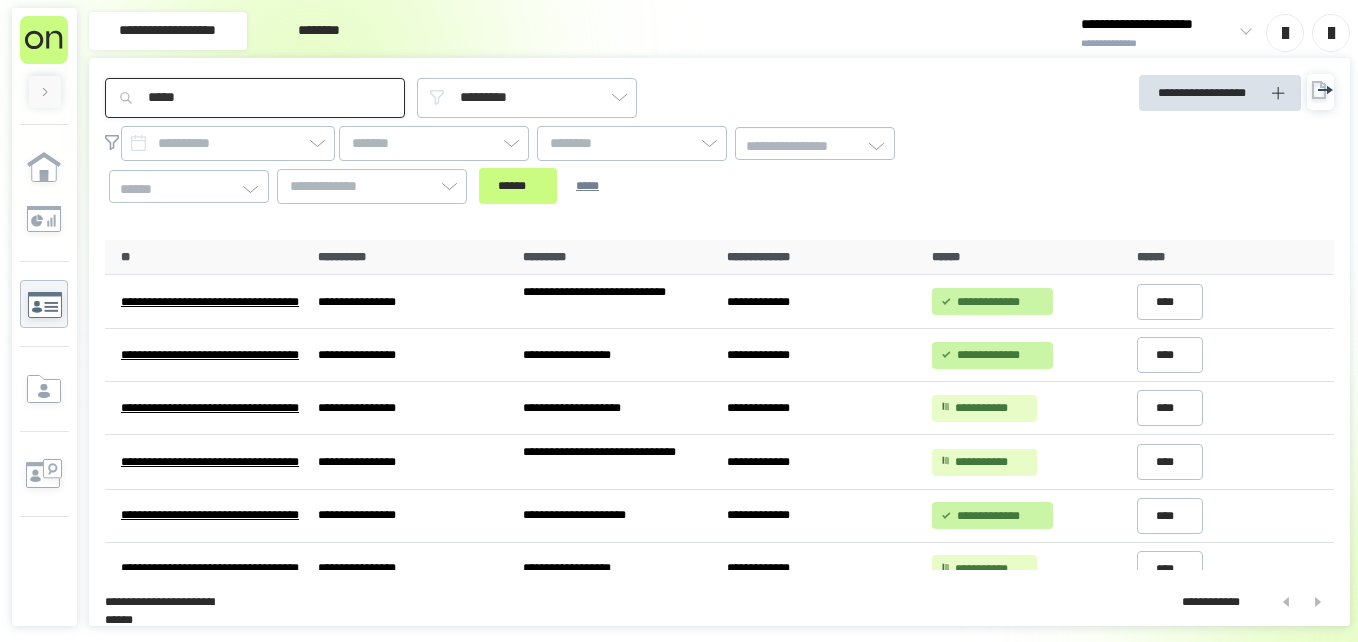 drag, startPoint x: 210, startPoint y: 96, endPoint x: 0, endPoint y: 170, distance: 222.6567 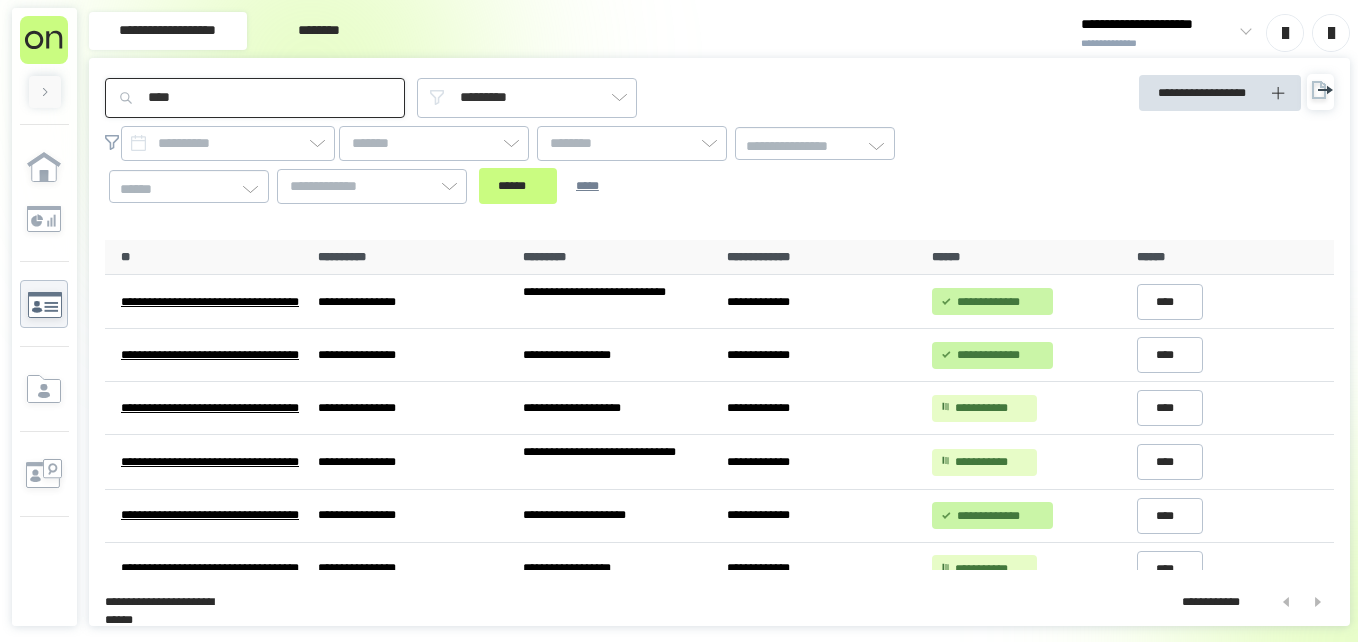 click on "******" at bounding box center (518, 186) 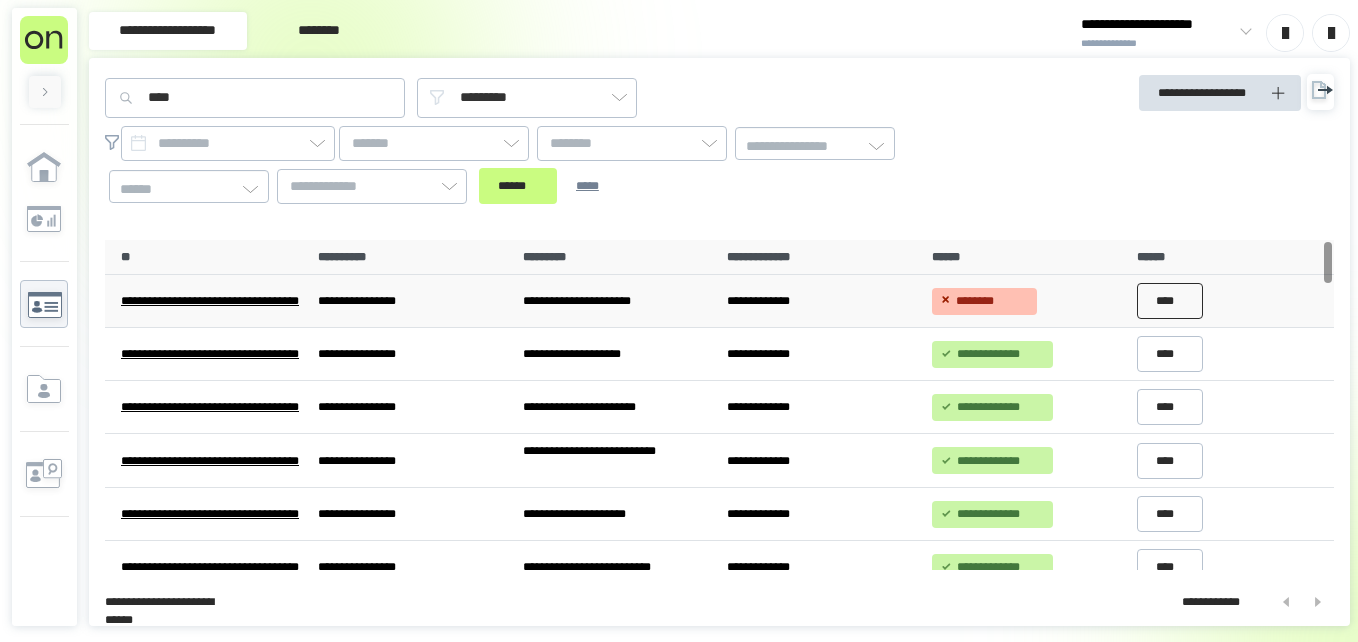 click on "****" at bounding box center (1170, 301) 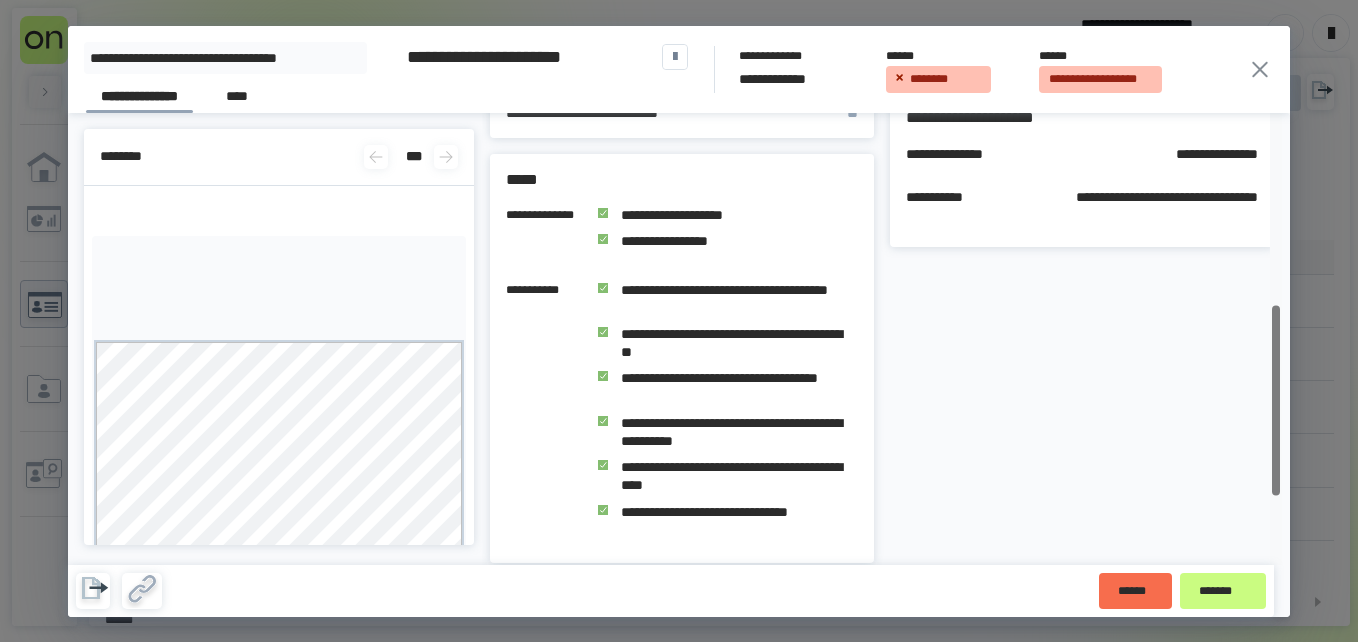 scroll, scrollTop: 615, scrollLeft: 0, axis: vertical 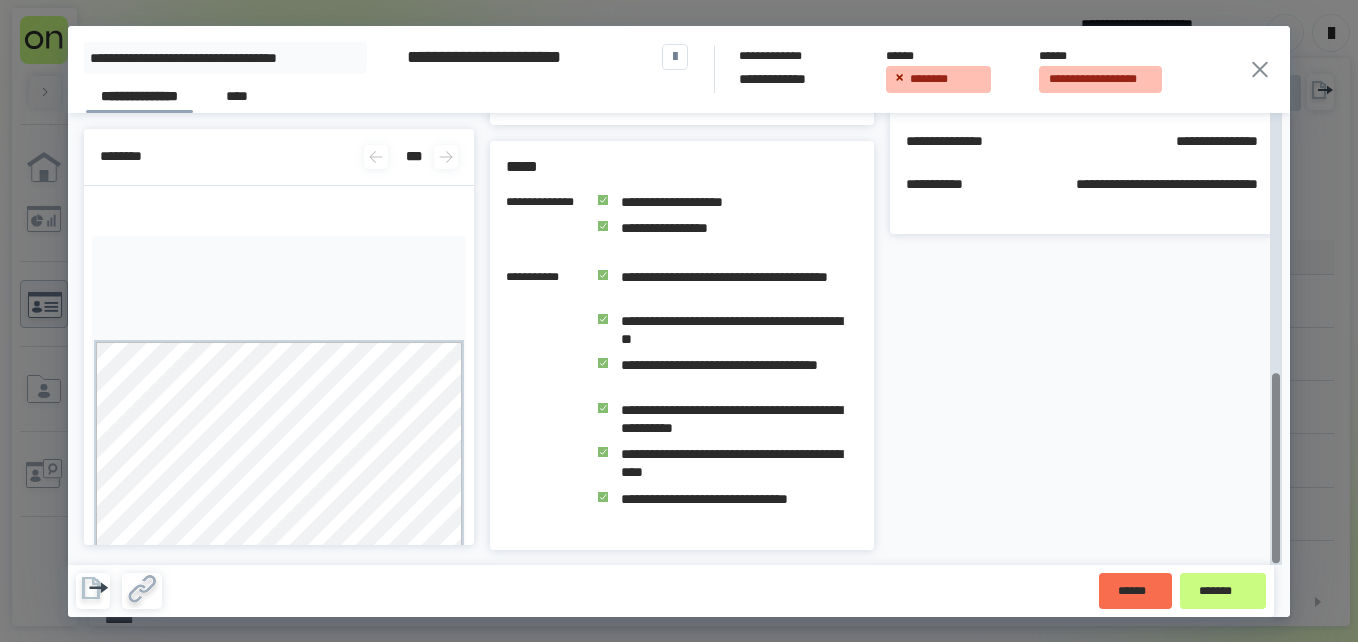 drag, startPoint x: 1281, startPoint y: 250, endPoint x: 1295, endPoint y: 552, distance: 302.32434 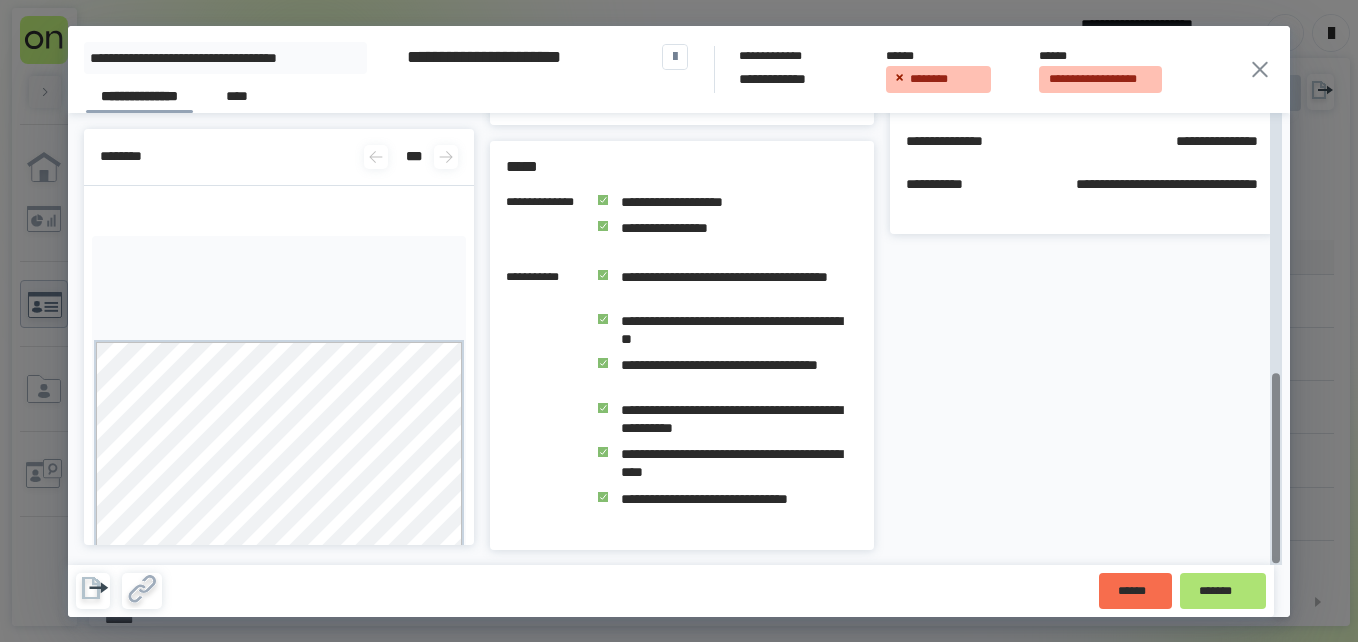 click on "*******" at bounding box center [1223, 591] 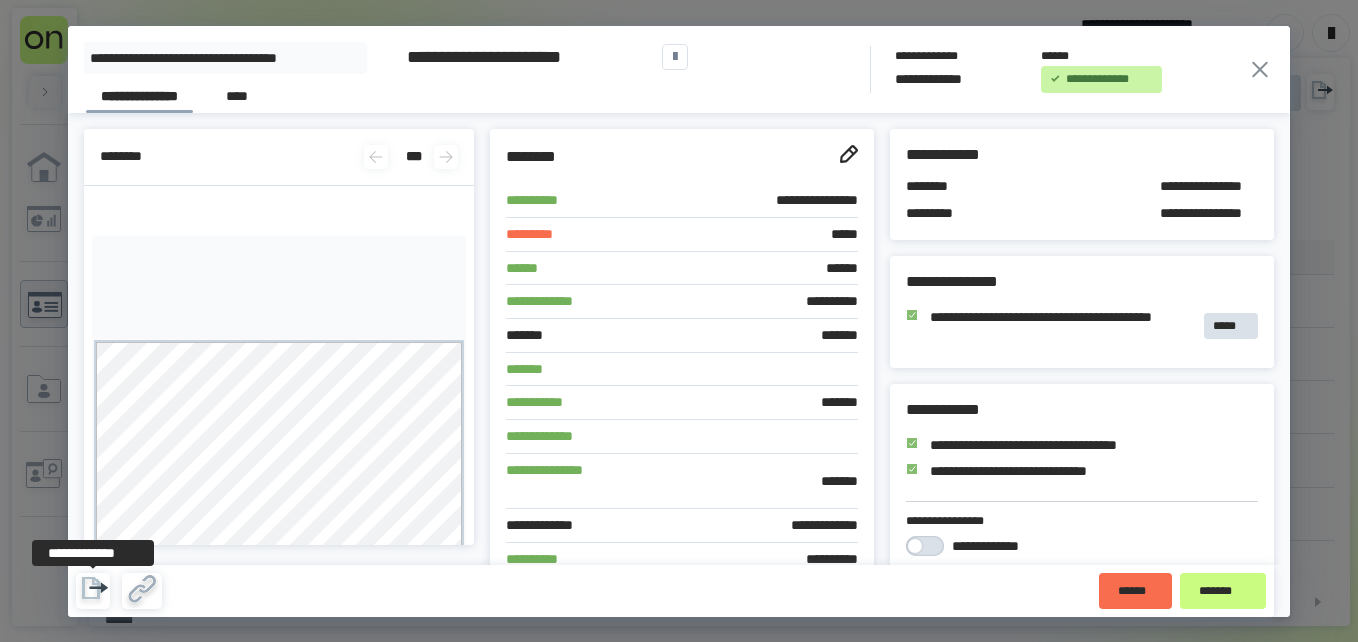 click 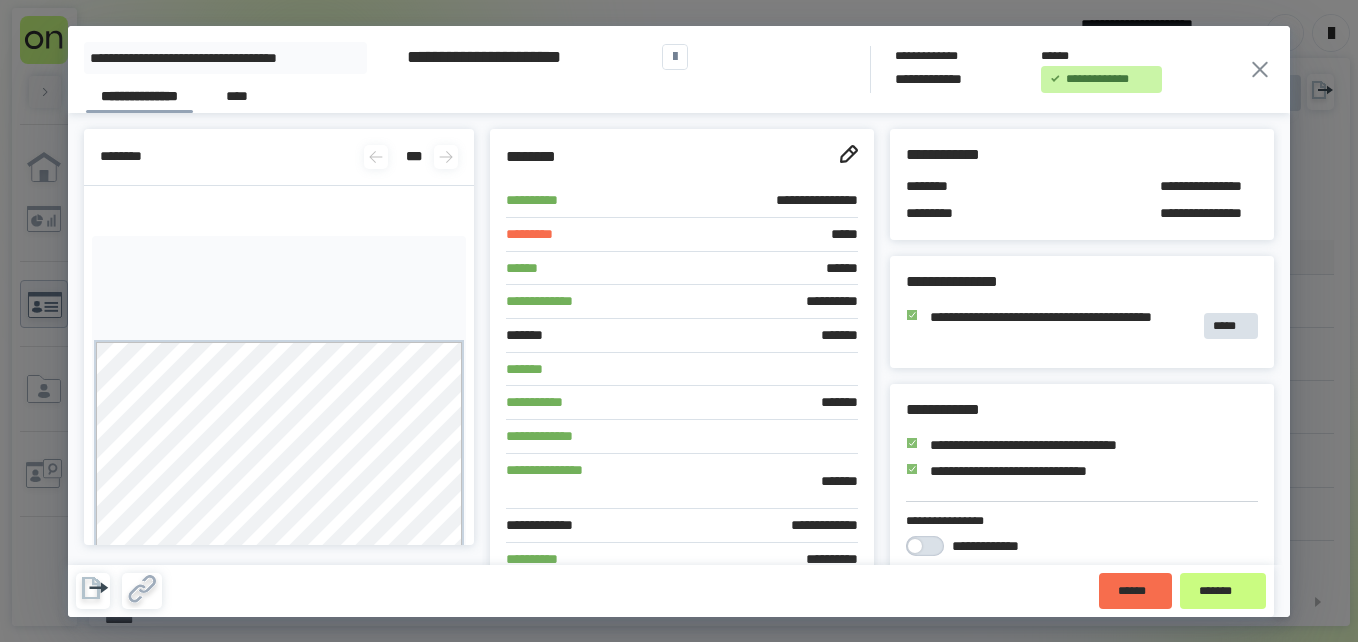 click 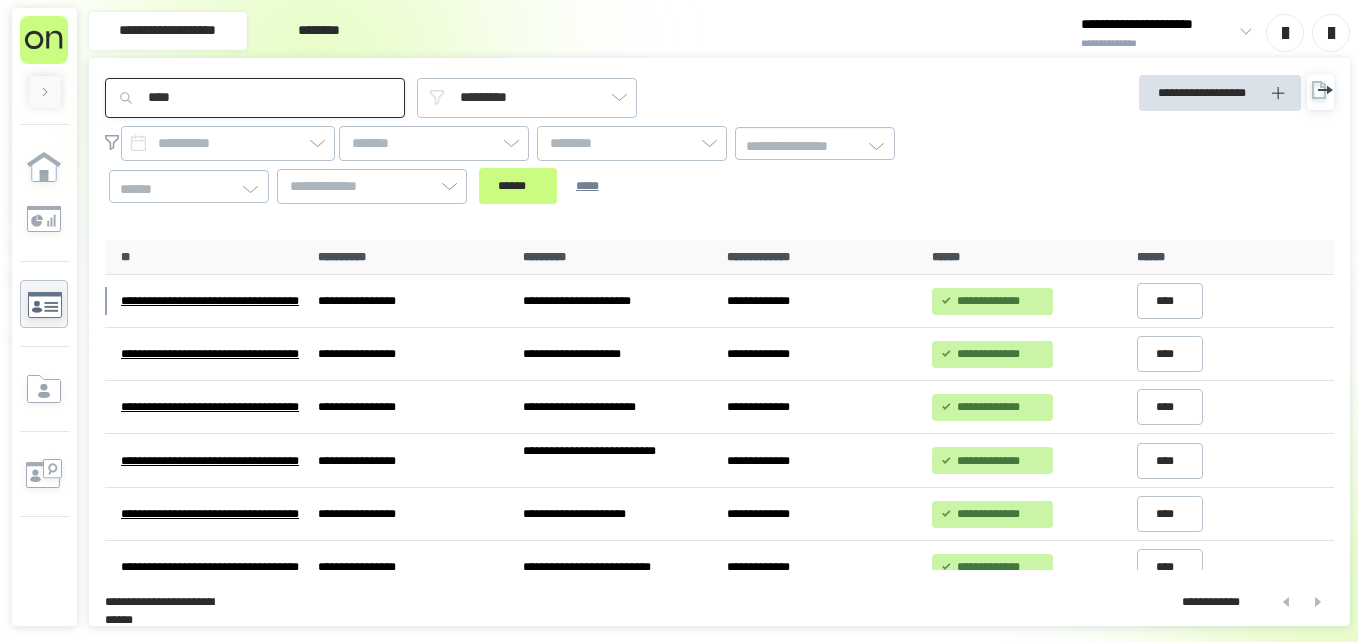 drag, startPoint x: 201, startPoint y: 110, endPoint x: 0, endPoint y: 92, distance: 201.80437 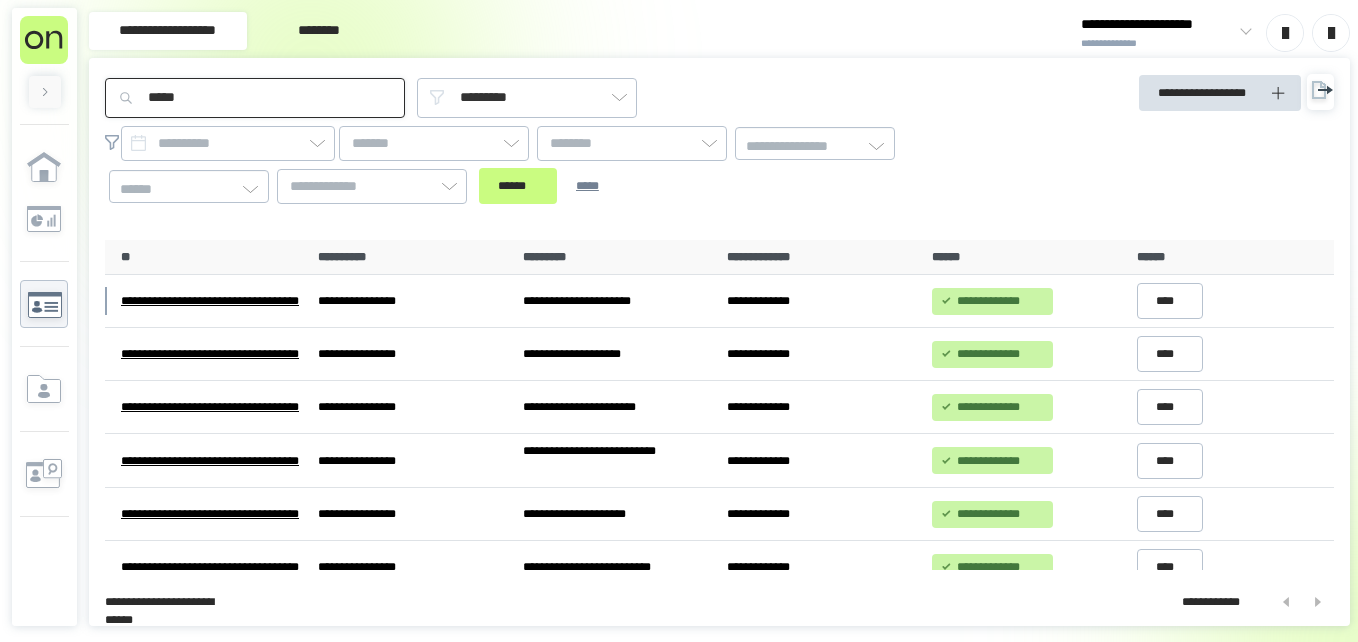 click on "******" at bounding box center (518, 186) 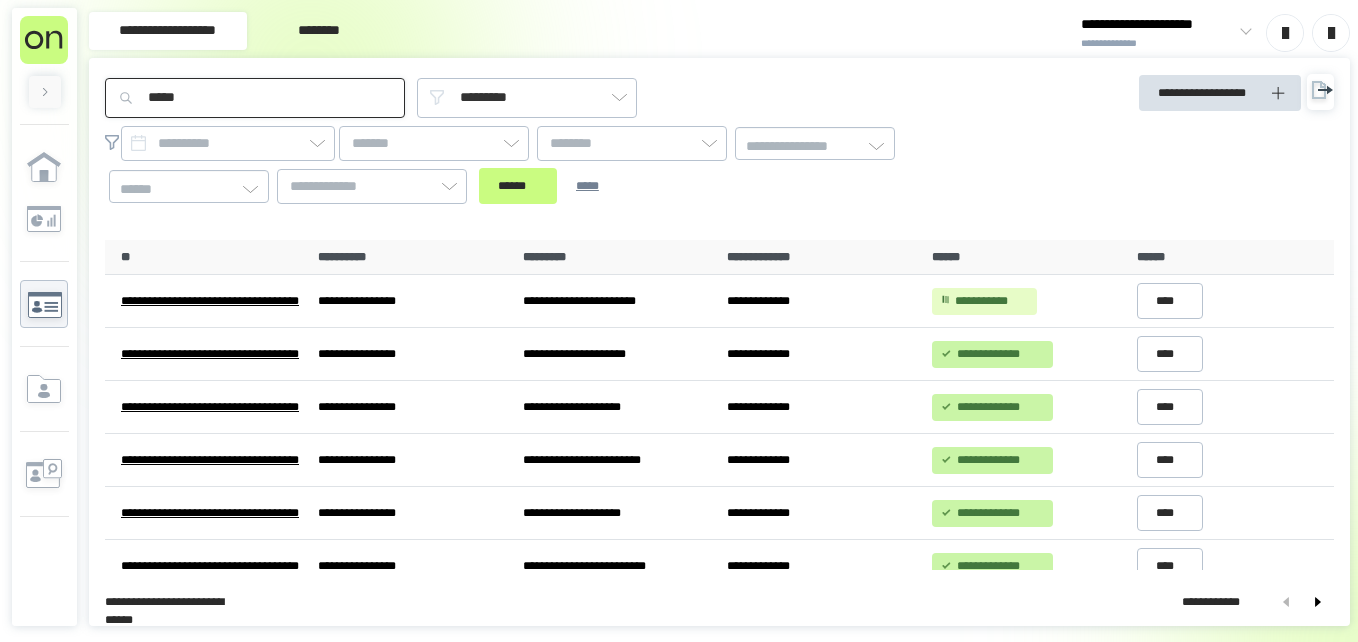 drag, startPoint x: 198, startPoint y: 100, endPoint x: 22, endPoint y: 134, distance: 179.25401 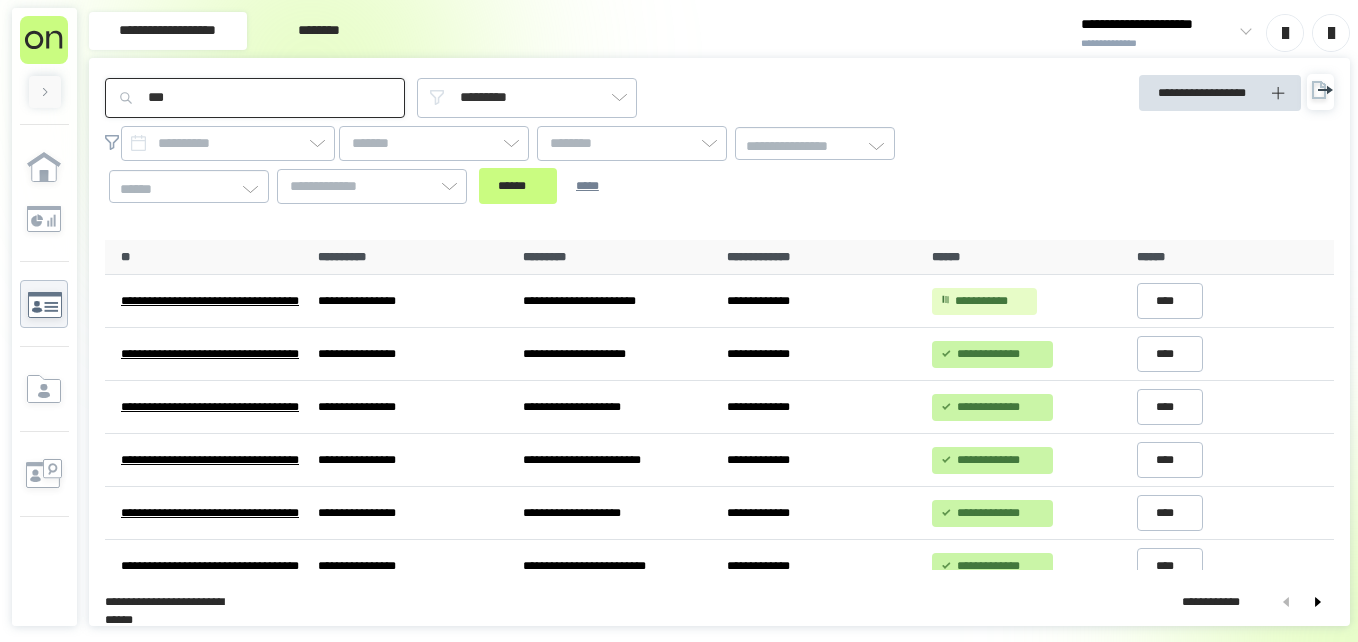 type on "***" 